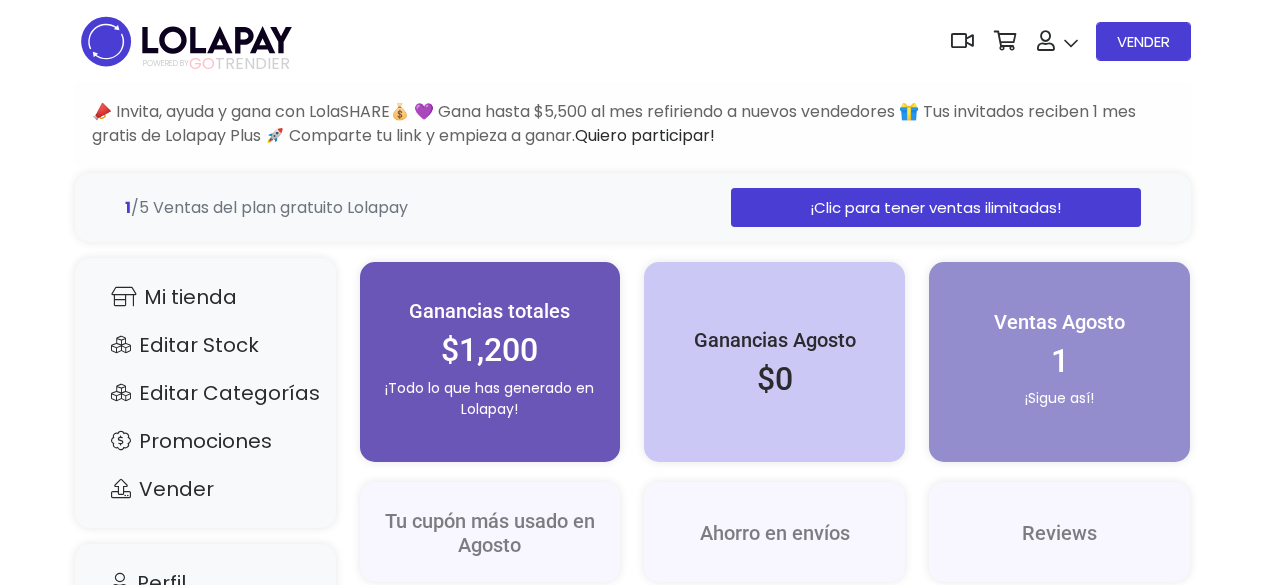 scroll, scrollTop: 0, scrollLeft: 0, axis: both 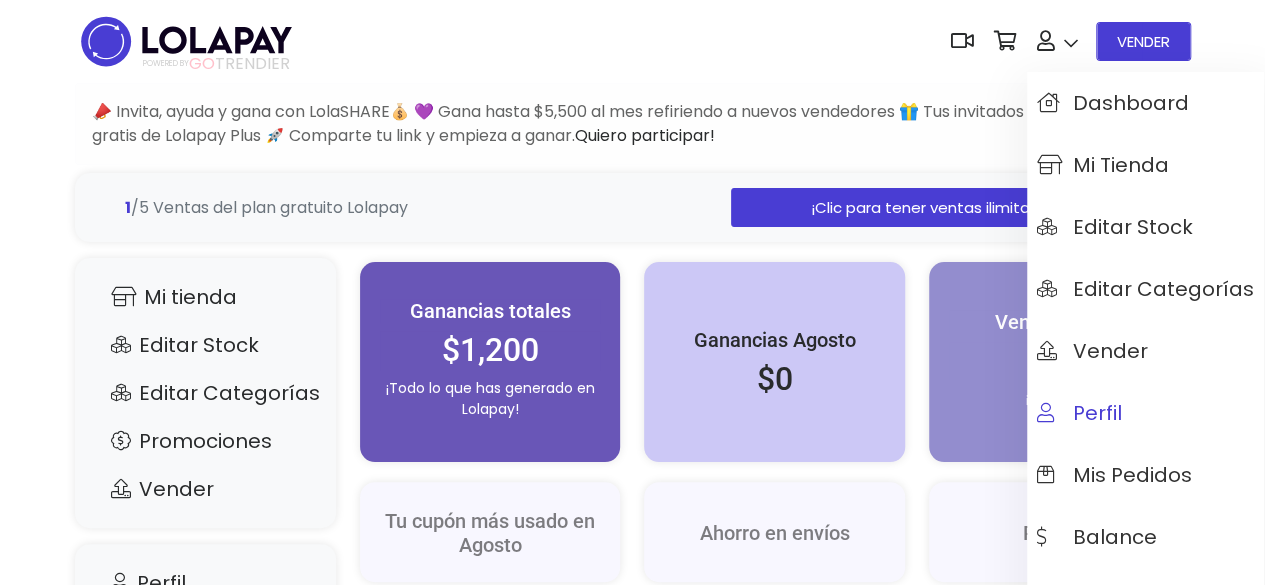 click on "Perfil" at bounding box center (1079, 413) 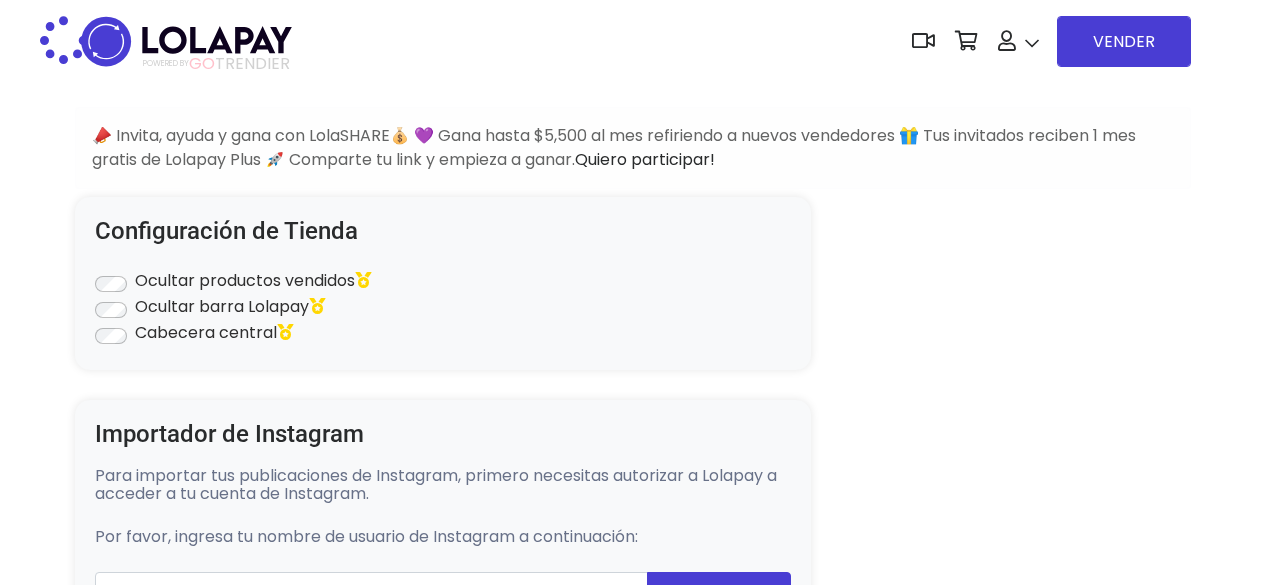 type on "**********" 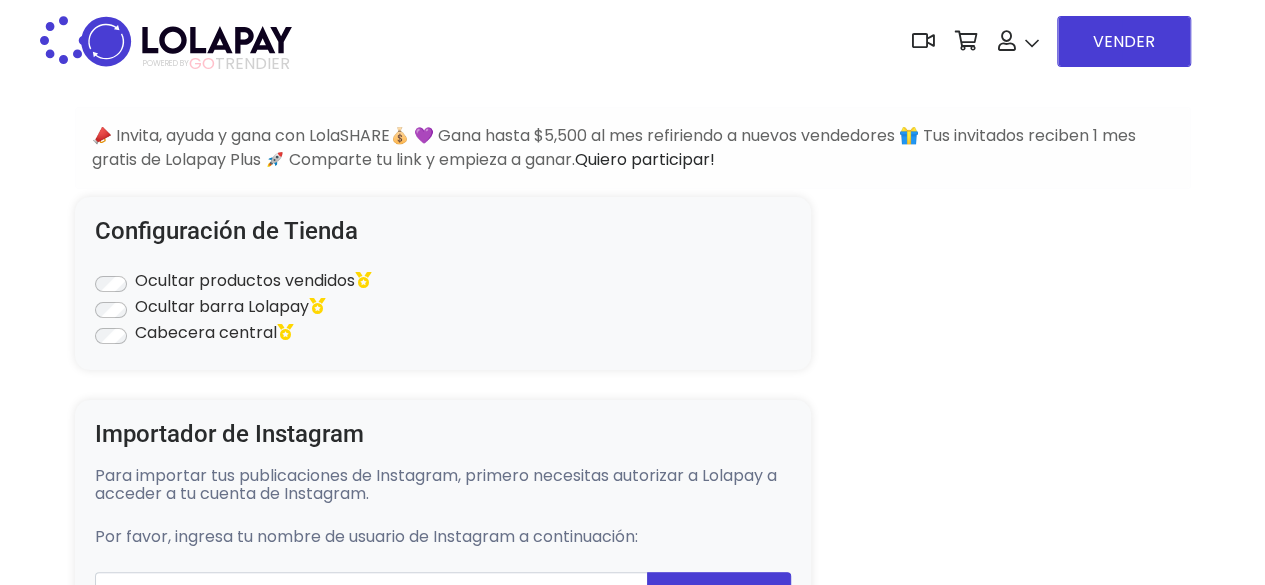 select on "**********" 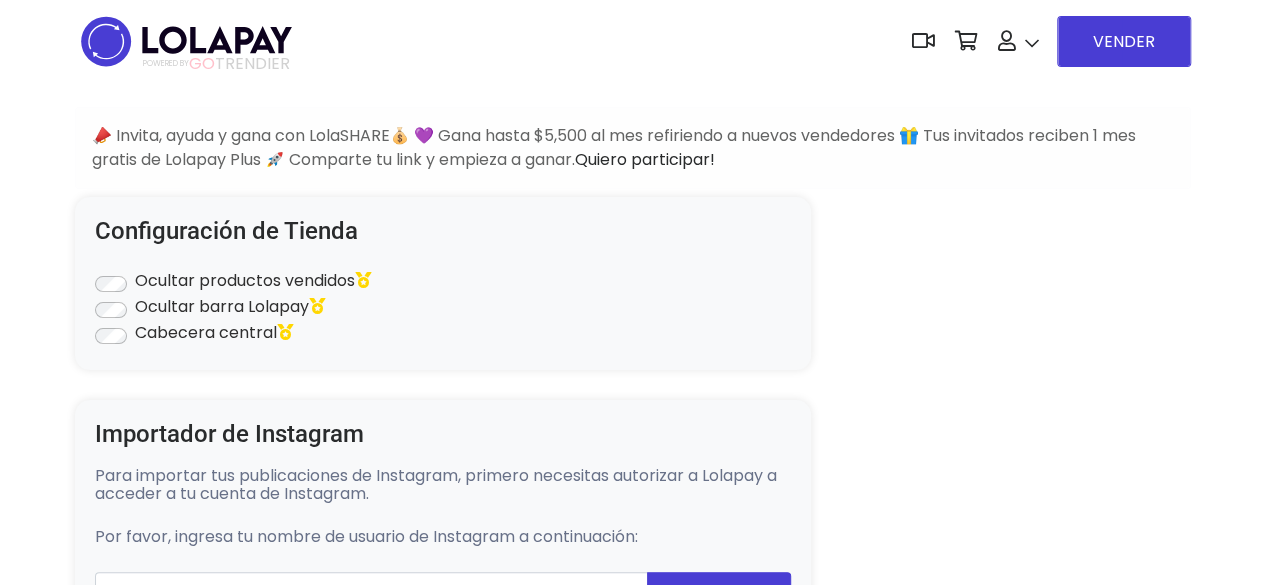 scroll, scrollTop: 512, scrollLeft: 0, axis: vertical 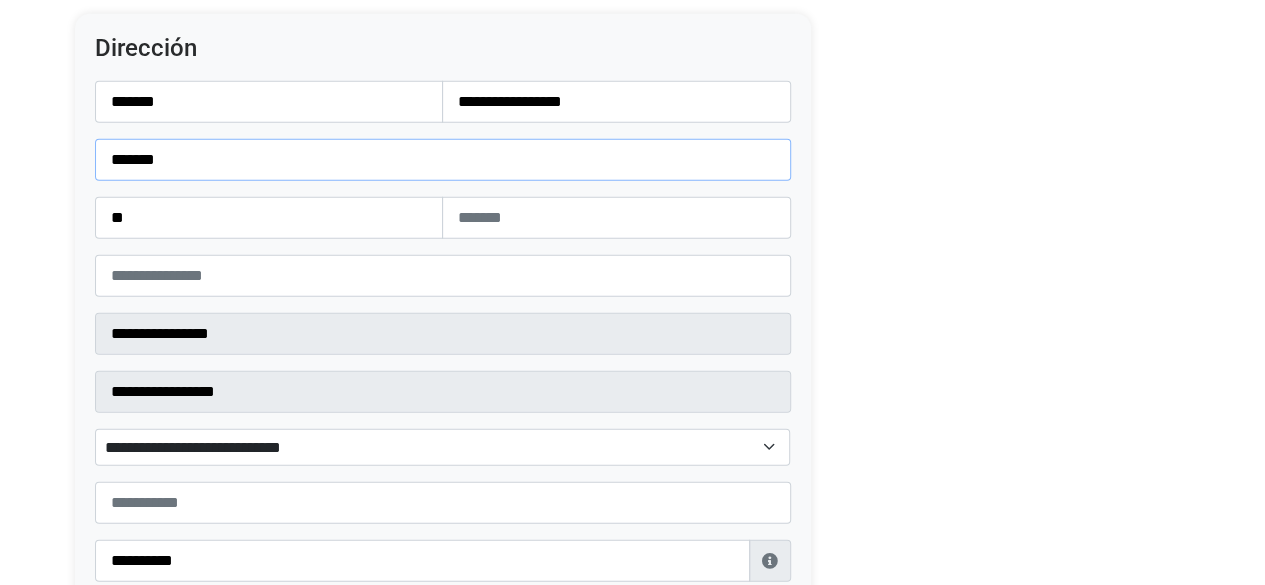 click on "*******" at bounding box center (443, 160) 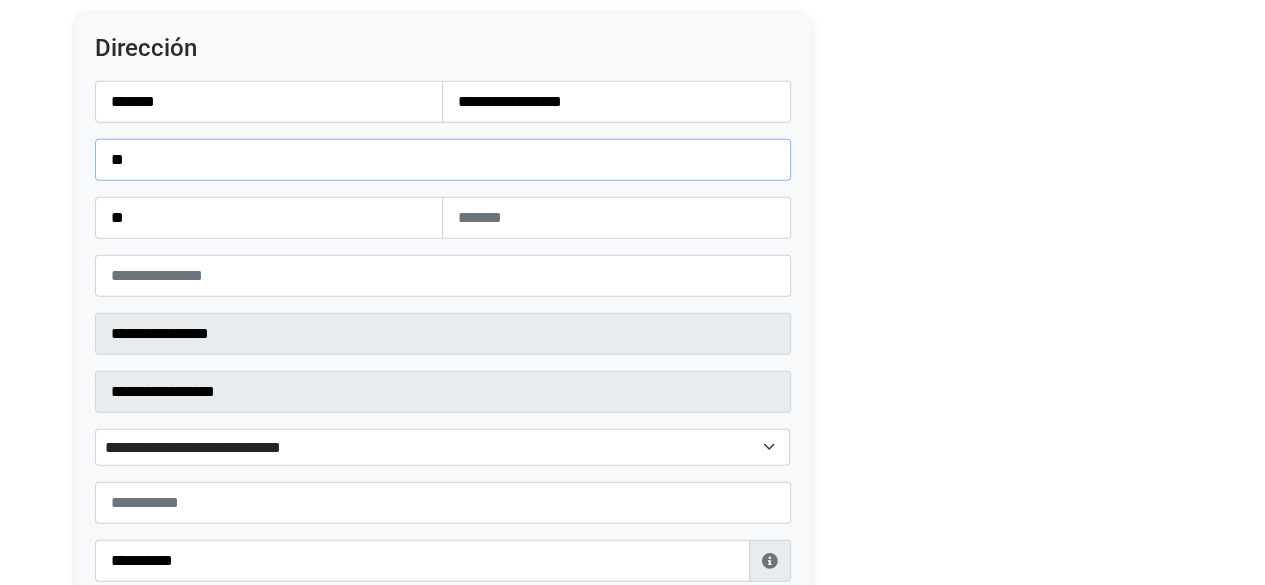 type on "******" 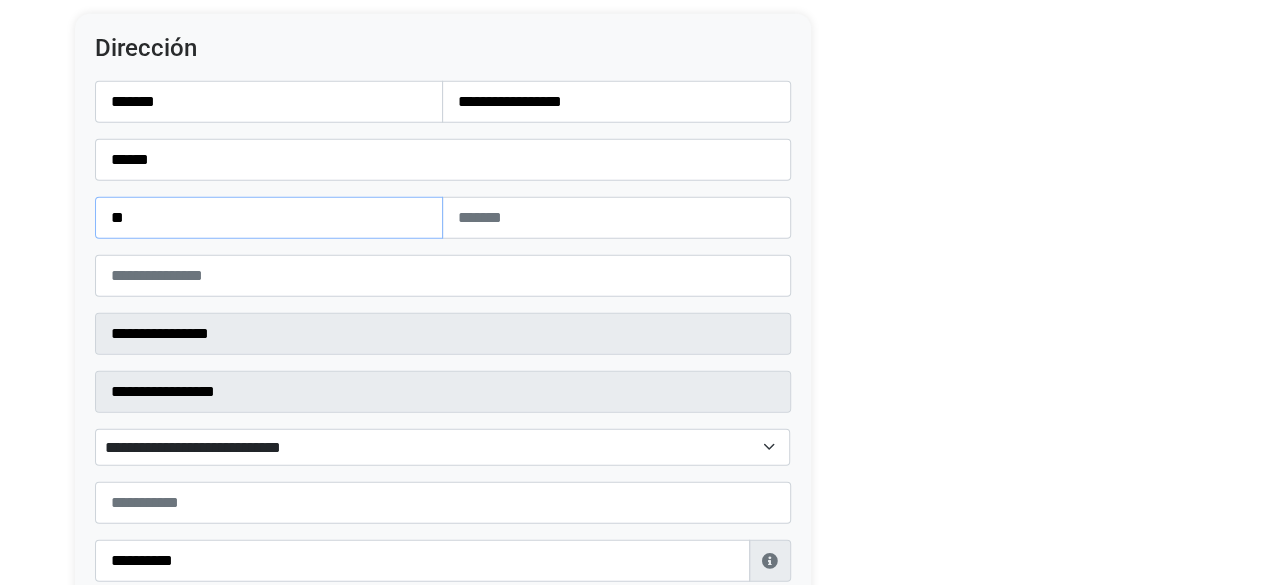 click on "**" at bounding box center (269, 218) 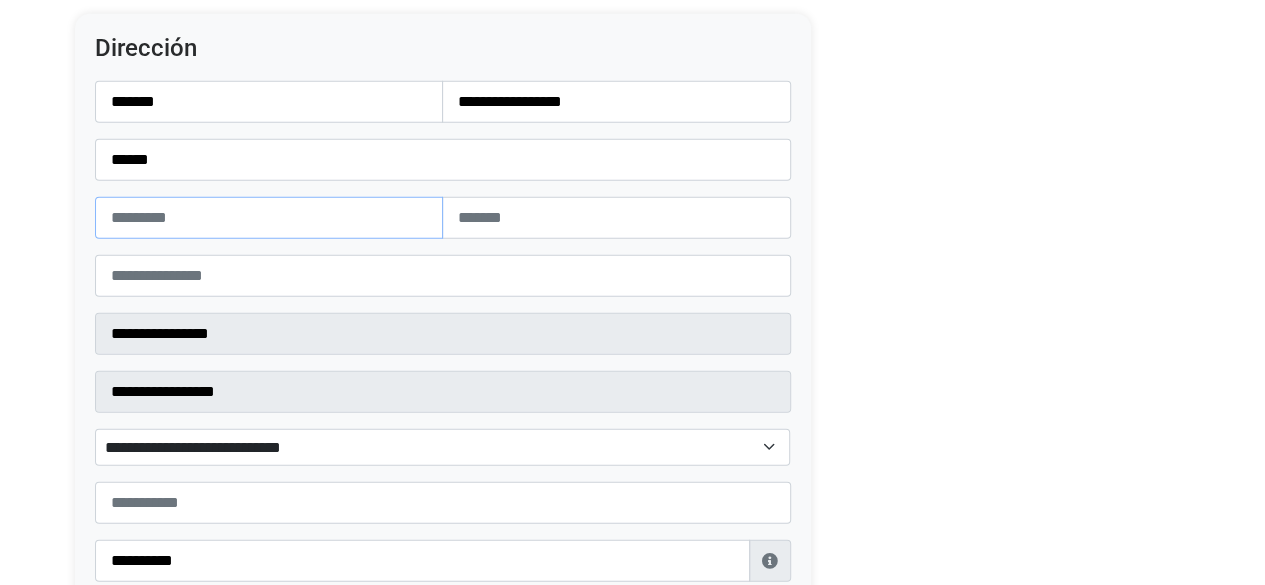 type 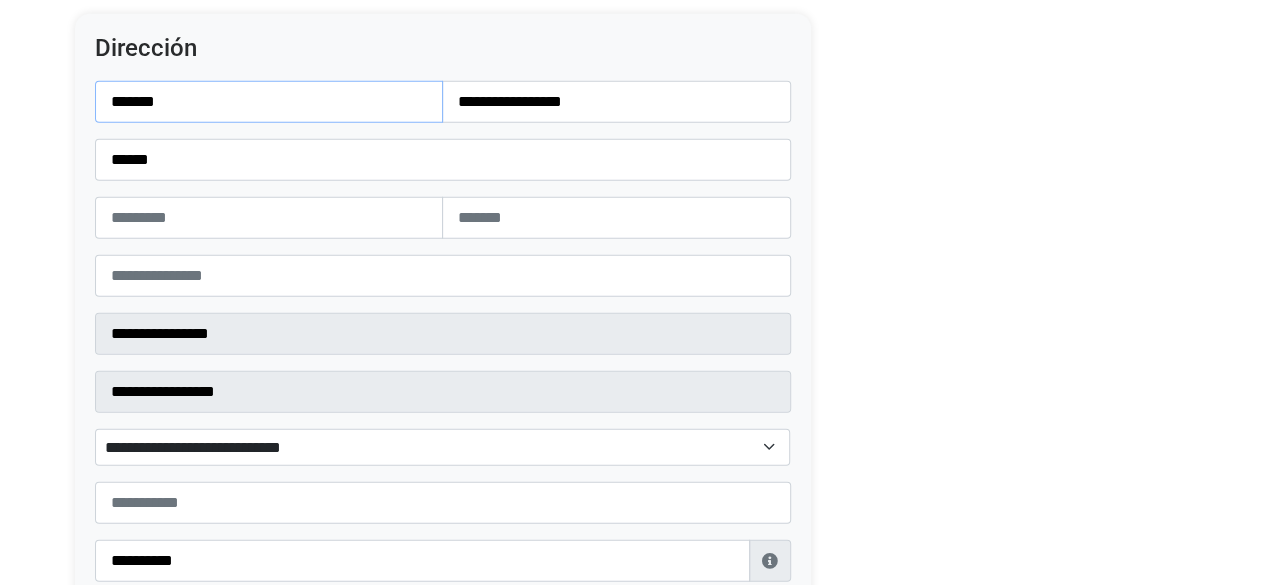 click on "*******" at bounding box center (269, 102) 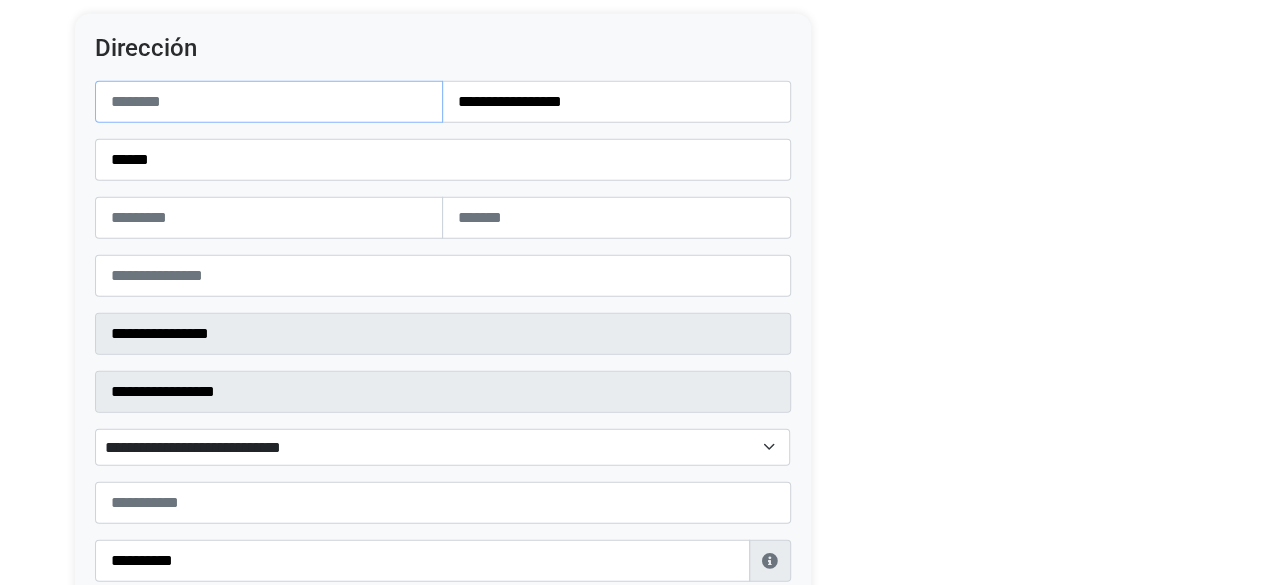type 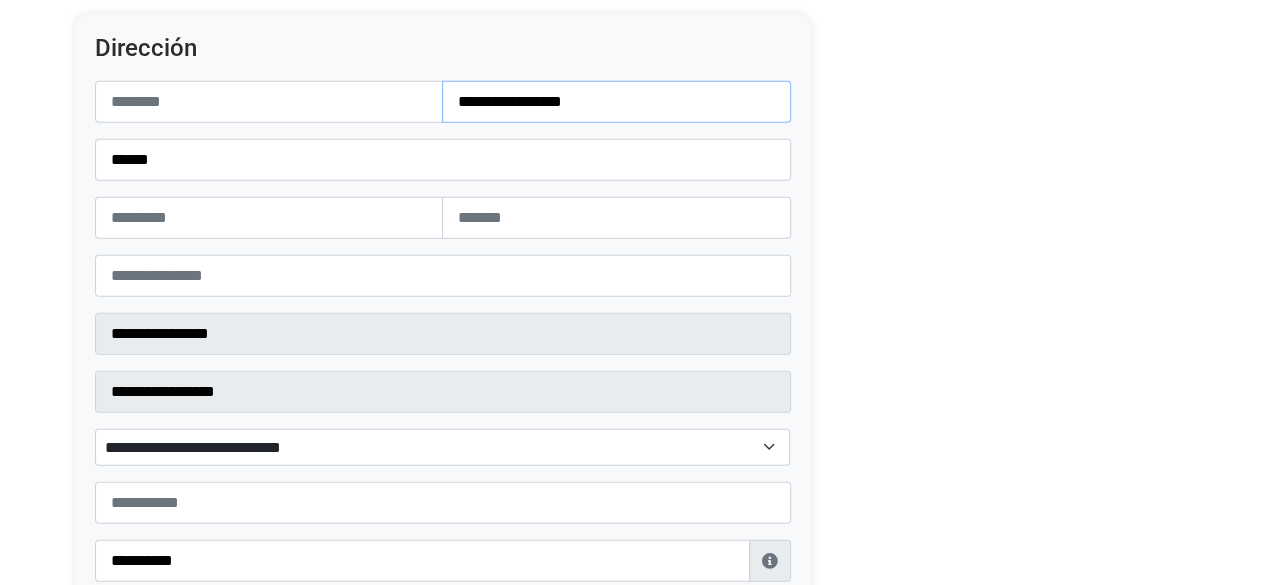 drag, startPoint x: 709, startPoint y: 91, endPoint x: 515, endPoint y: 91, distance: 194 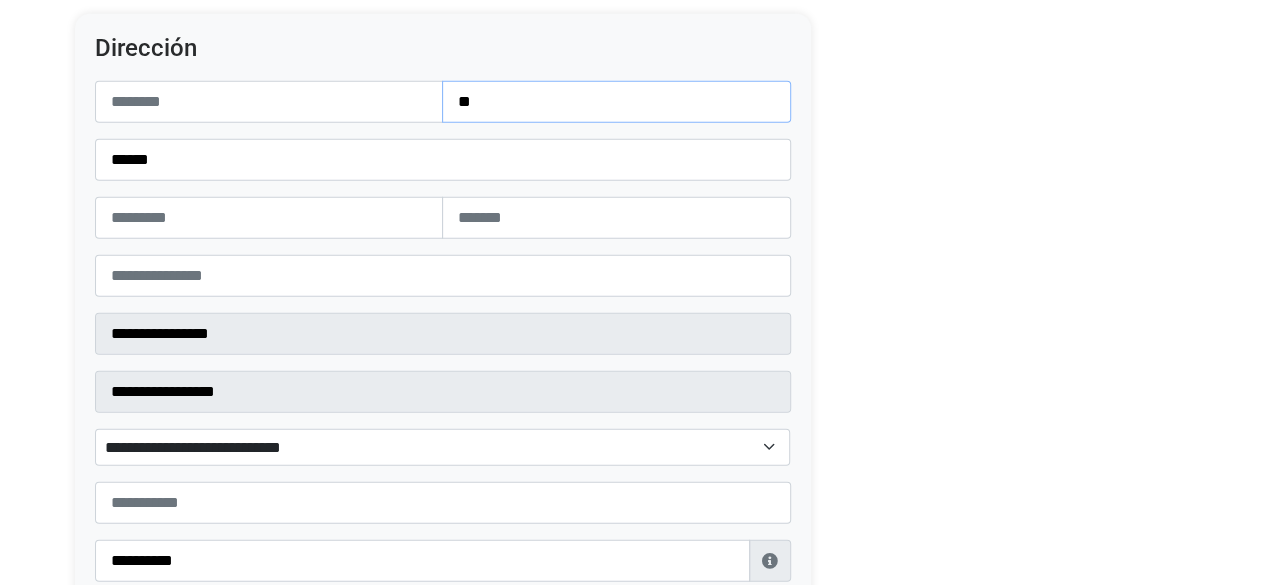 type on "*" 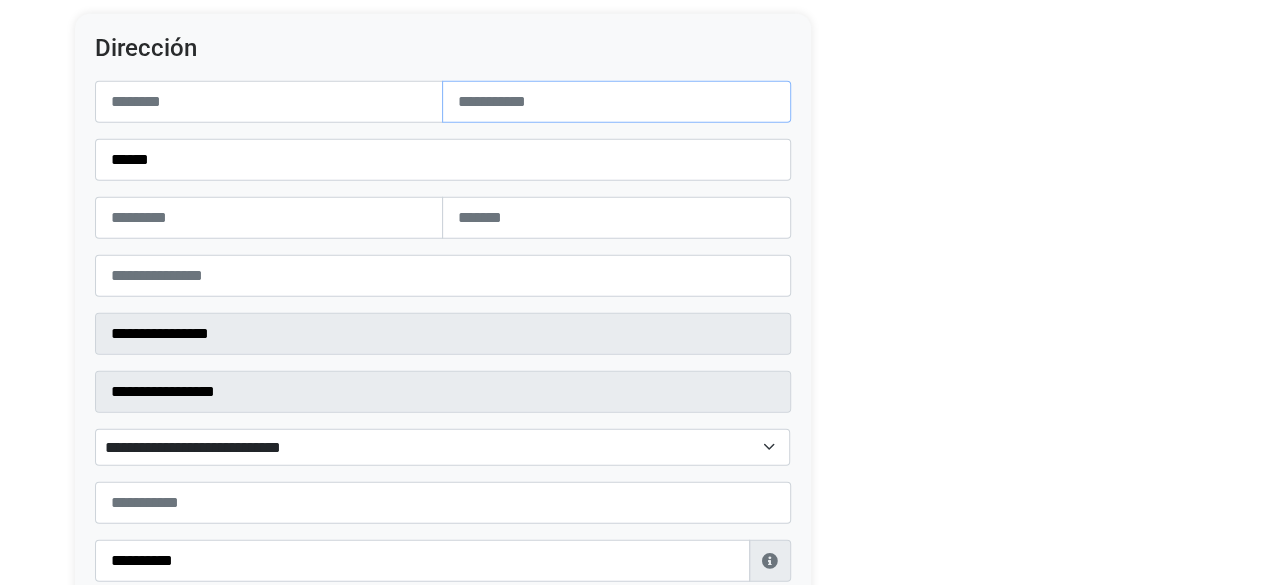 type 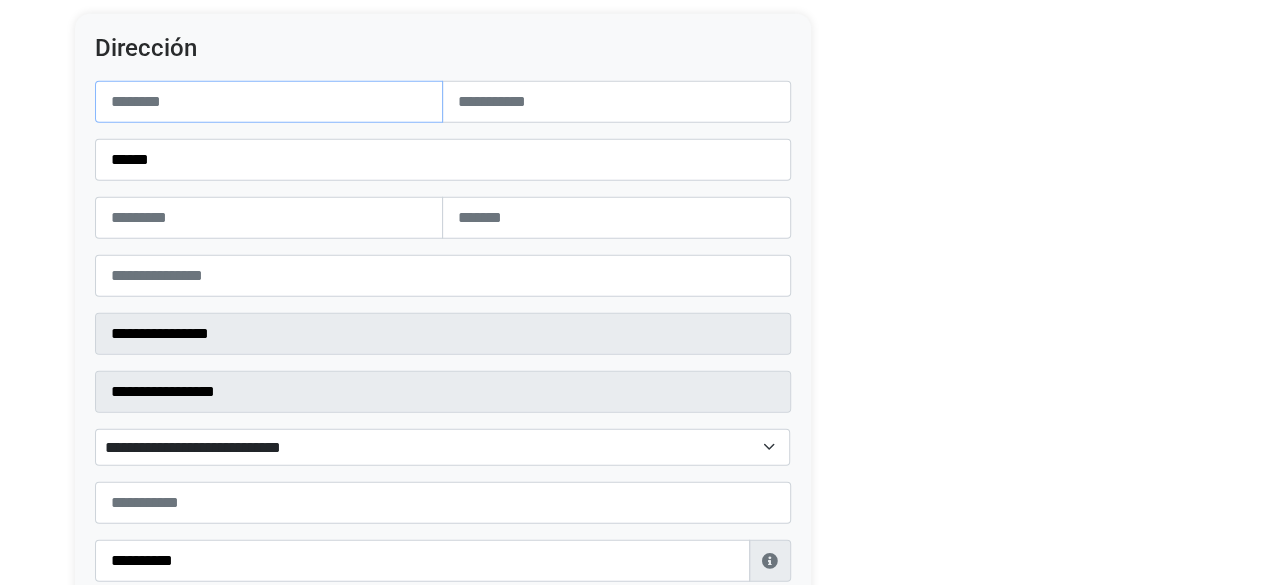 click at bounding box center [269, 102] 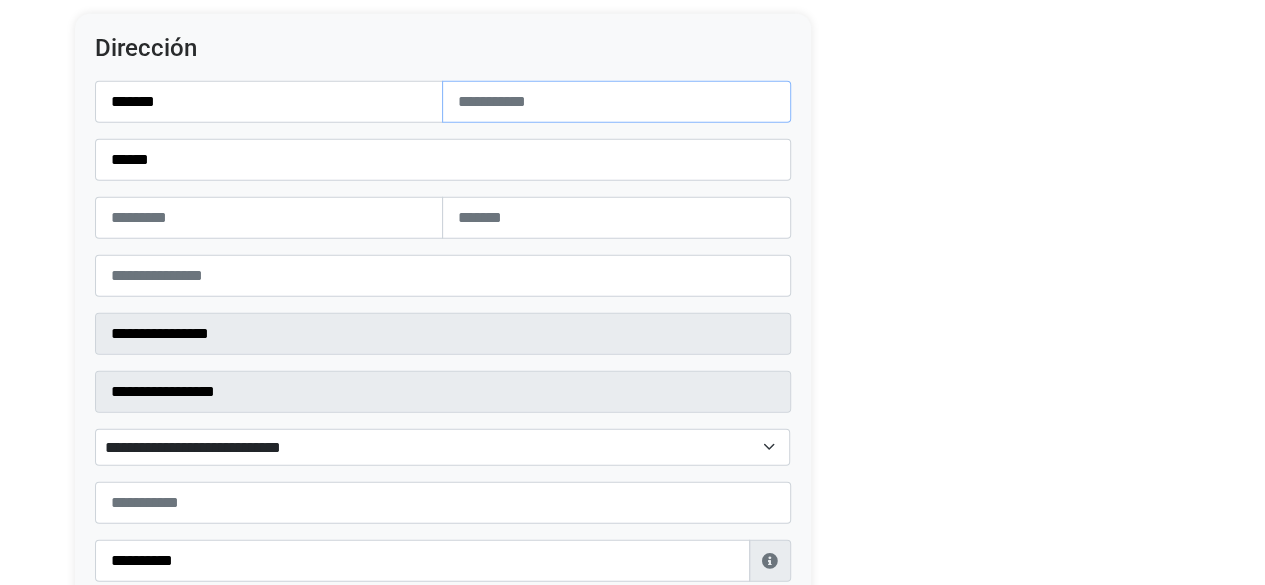 click at bounding box center (616, 102) 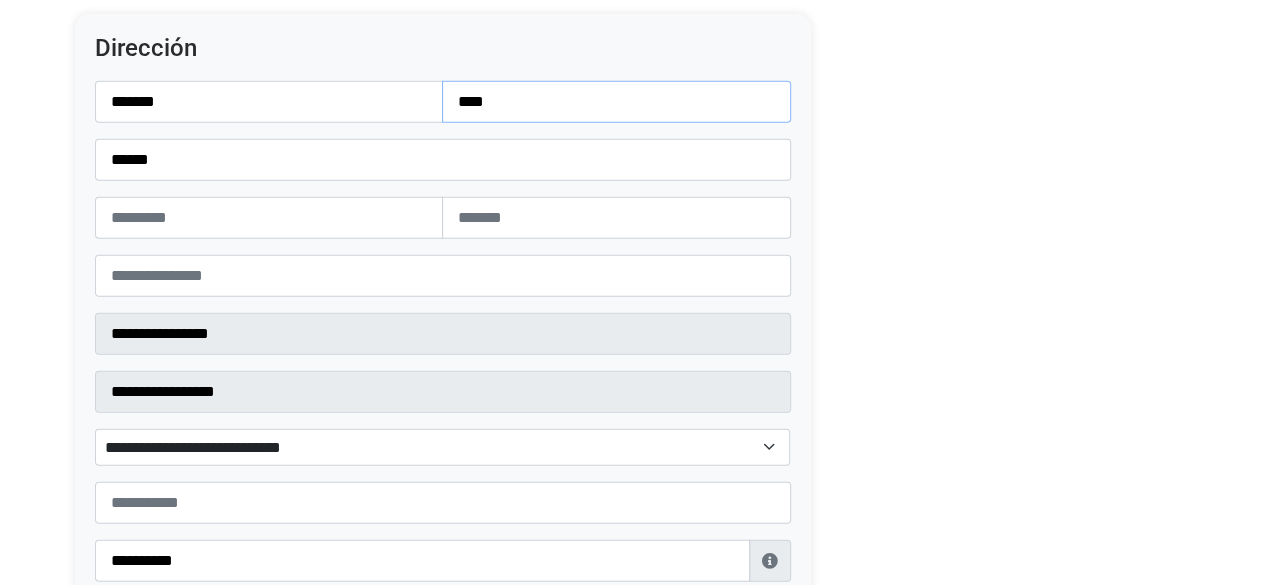 type on "*******" 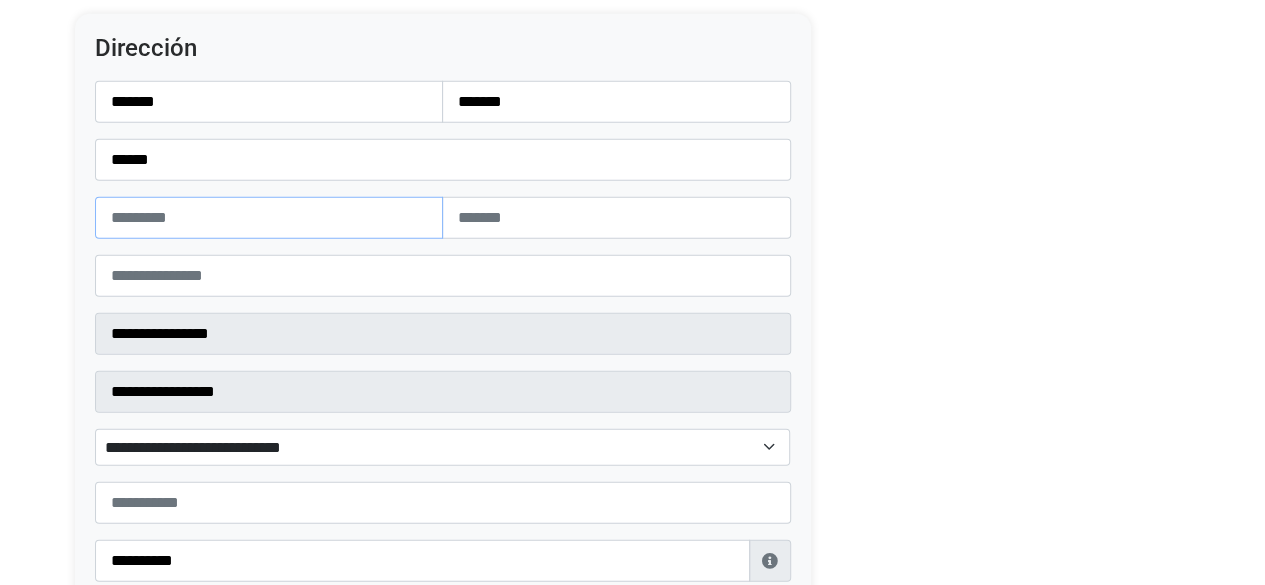 click at bounding box center [269, 218] 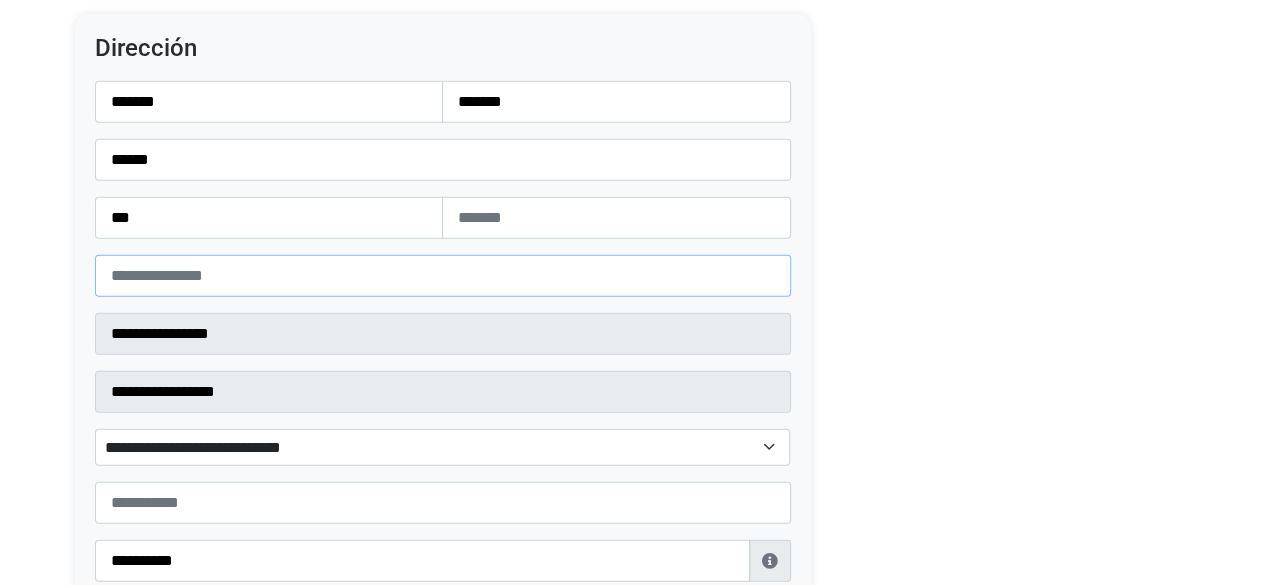 click on "*****" at bounding box center (443, 276) 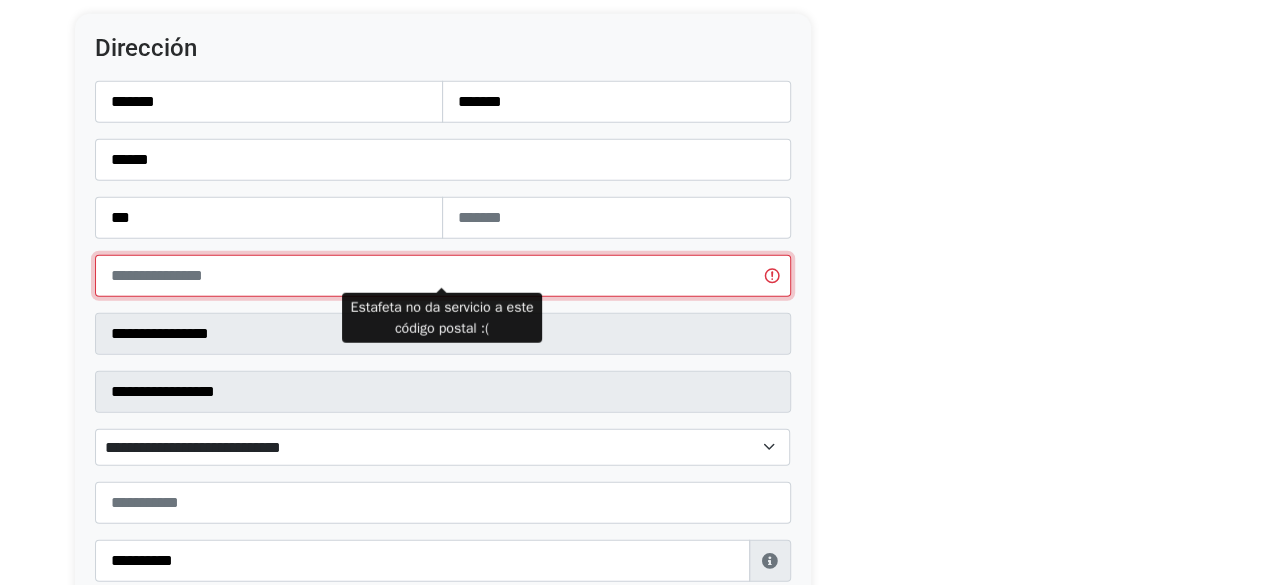 type on "*****" 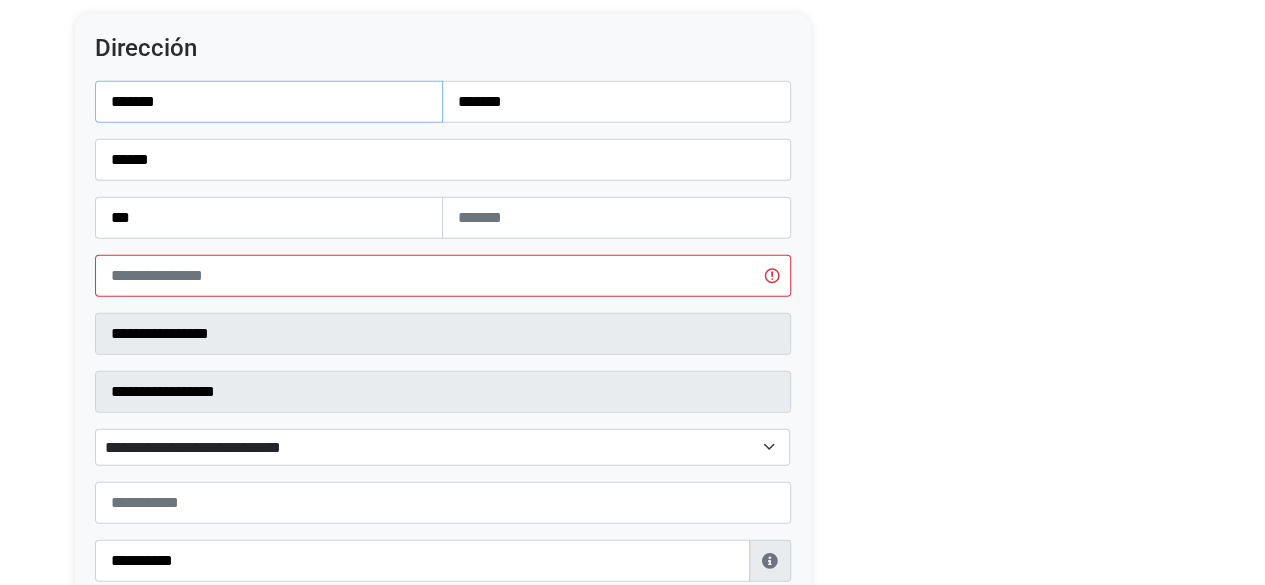 drag, startPoint x: 245, startPoint y: 97, endPoint x: 100, endPoint y: 85, distance: 145.4957 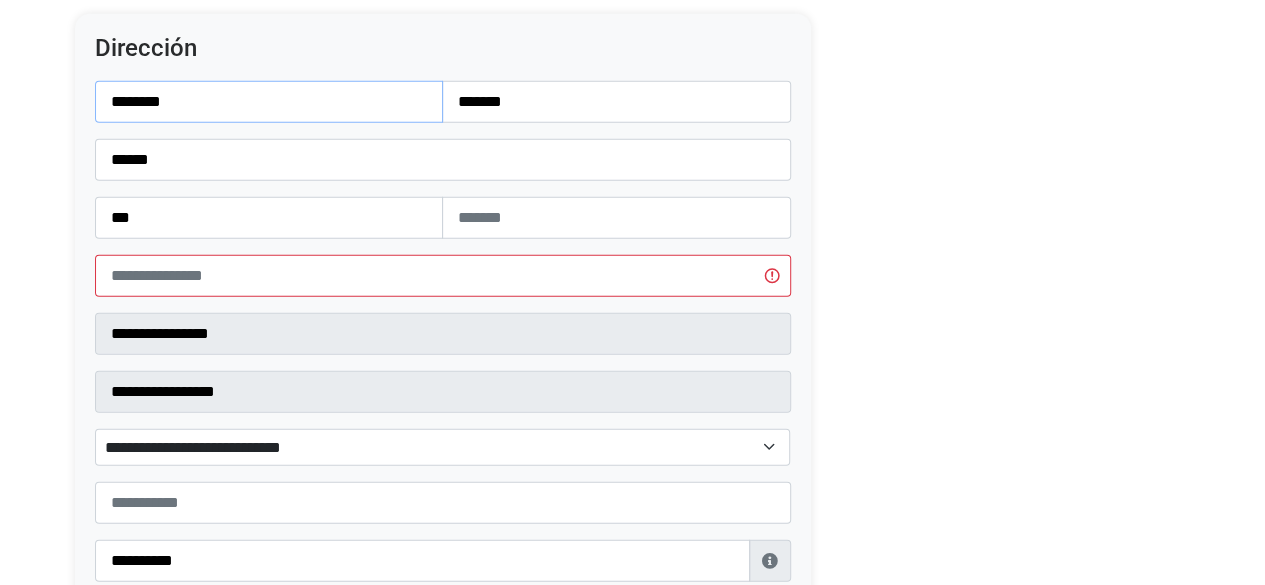 type on "*******" 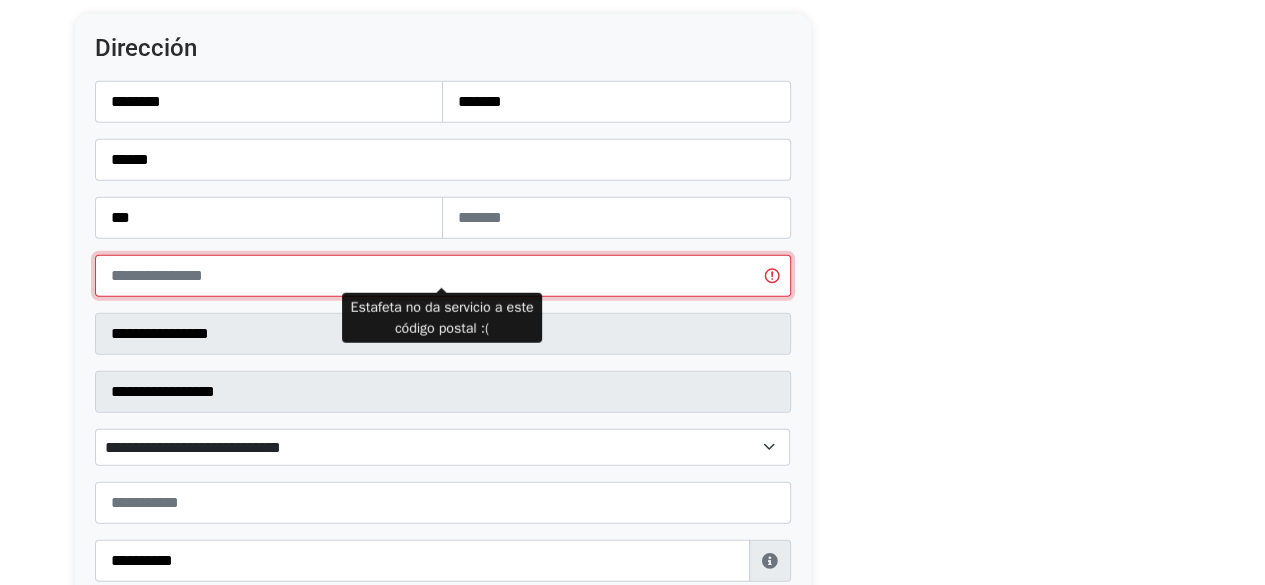 click on "*****" at bounding box center (443, 276) 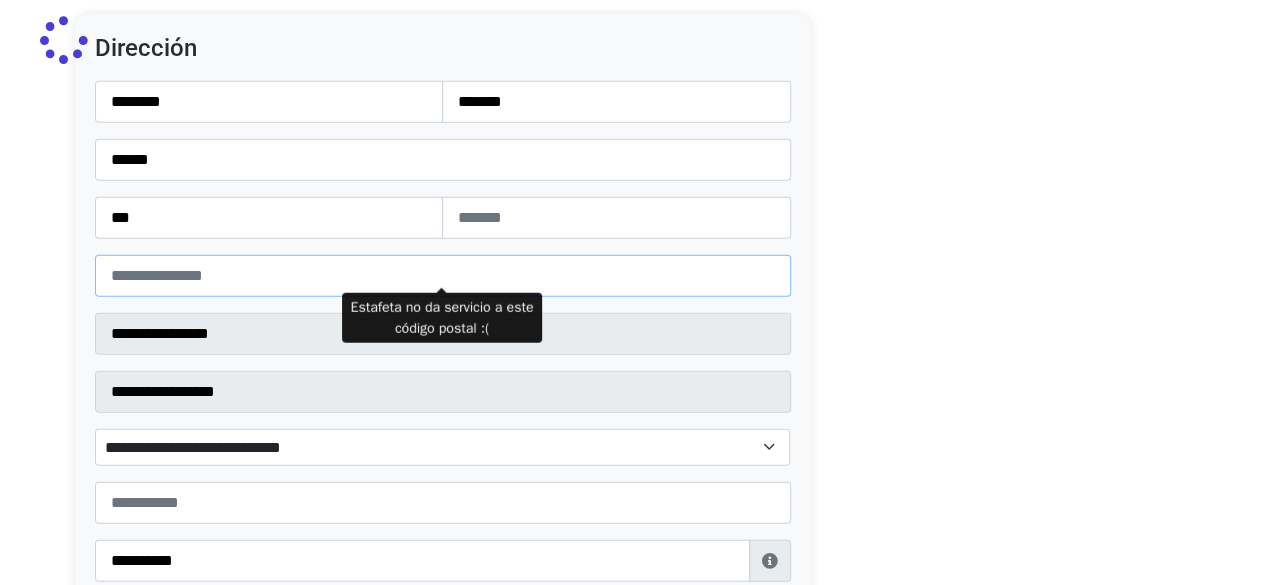 type on "*******" 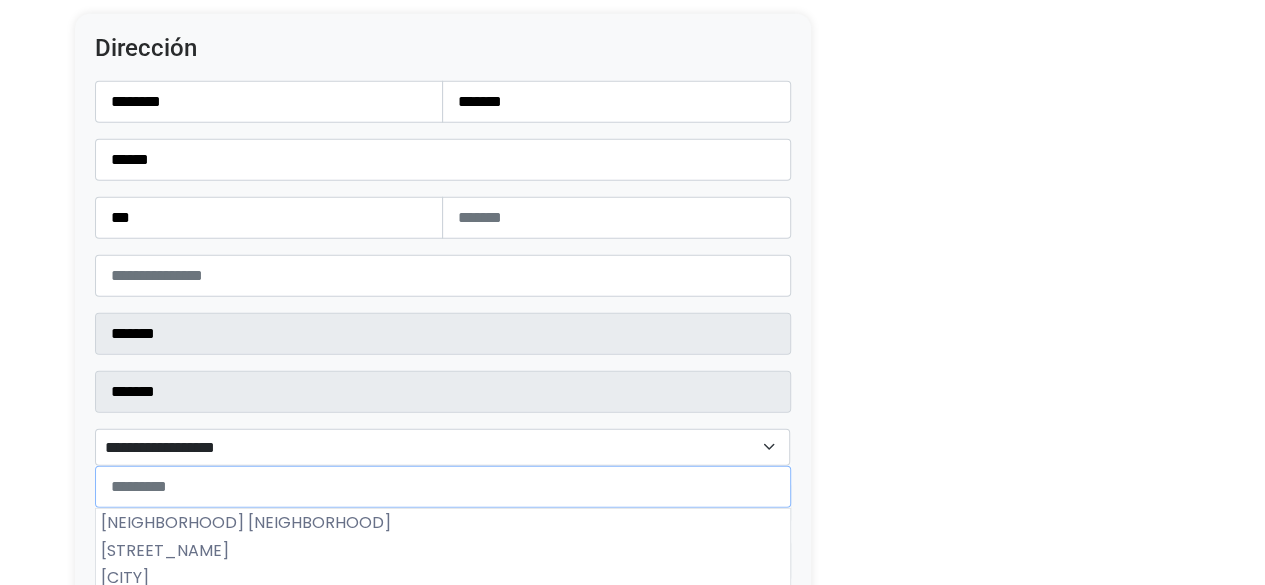click on "**********" at bounding box center (443, 447) 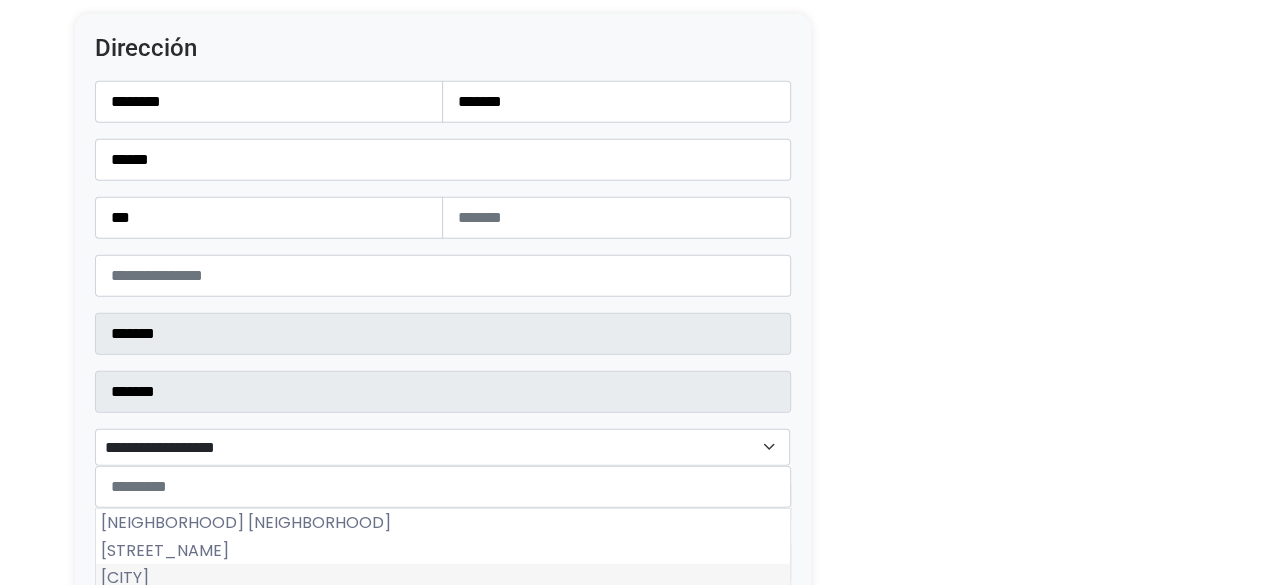 click on "Petatlán" at bounding box center [443, 578] 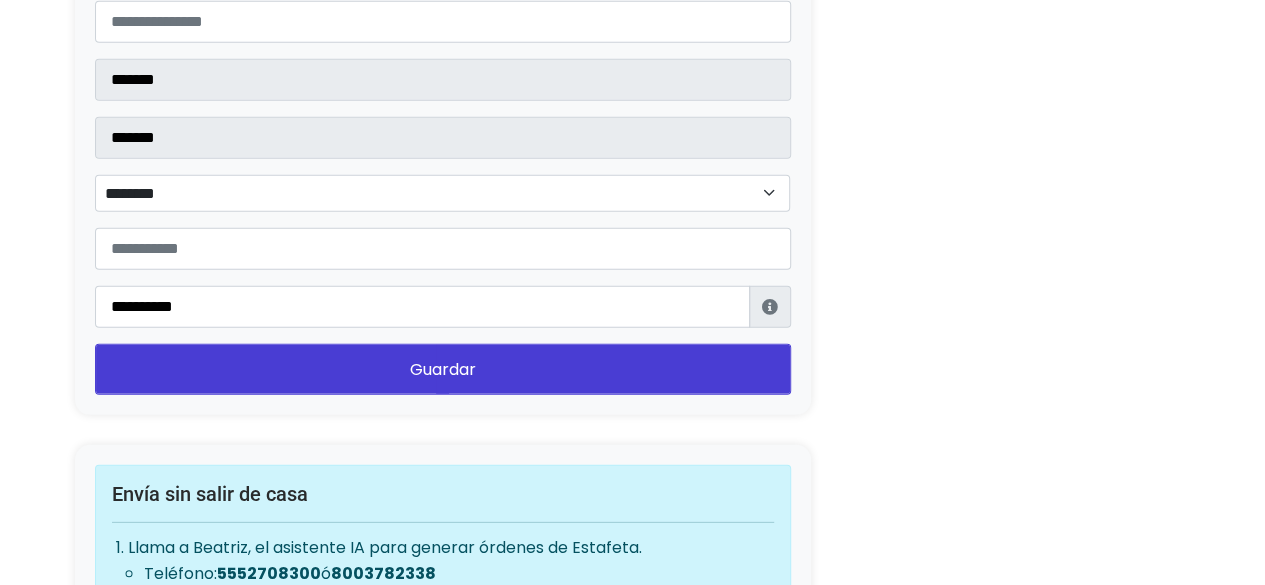 scroll, scrollTop: 2824, scrollLeft: 0, axis: vertical 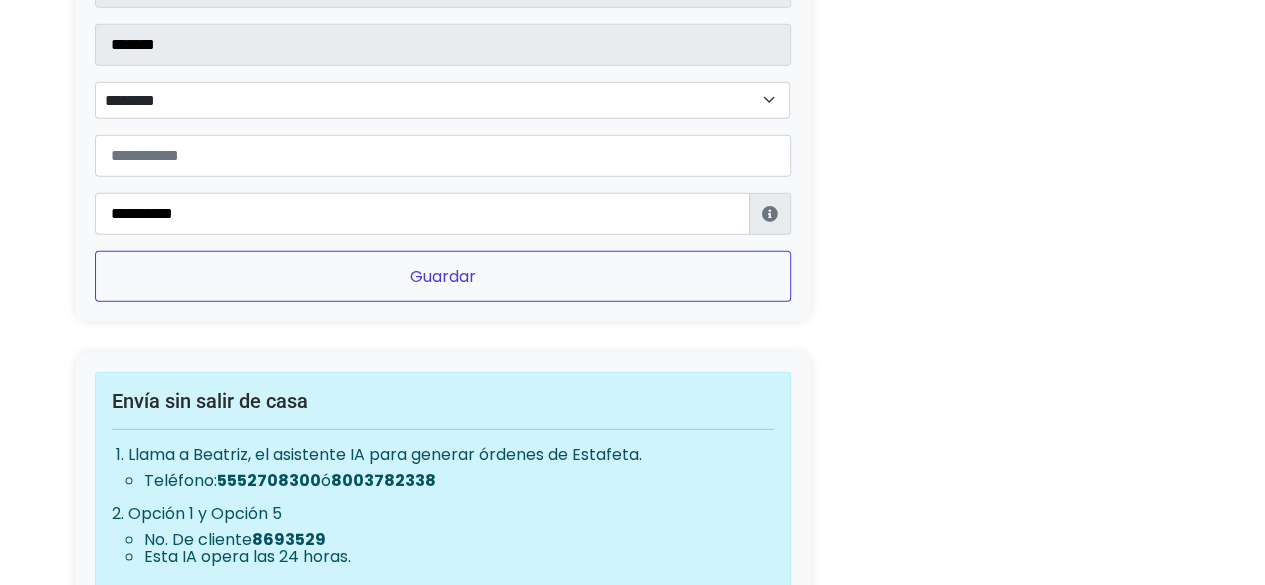 click on "Guardar" at bounding box center (443, 276) 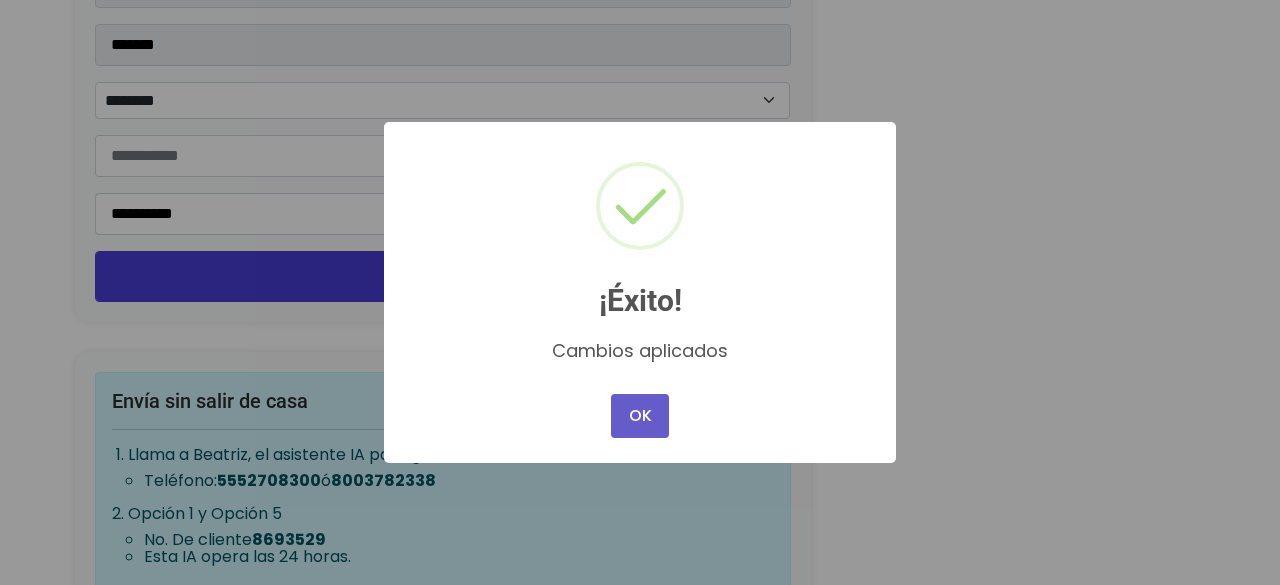 click on "OK" at bounding box center [640, 416] 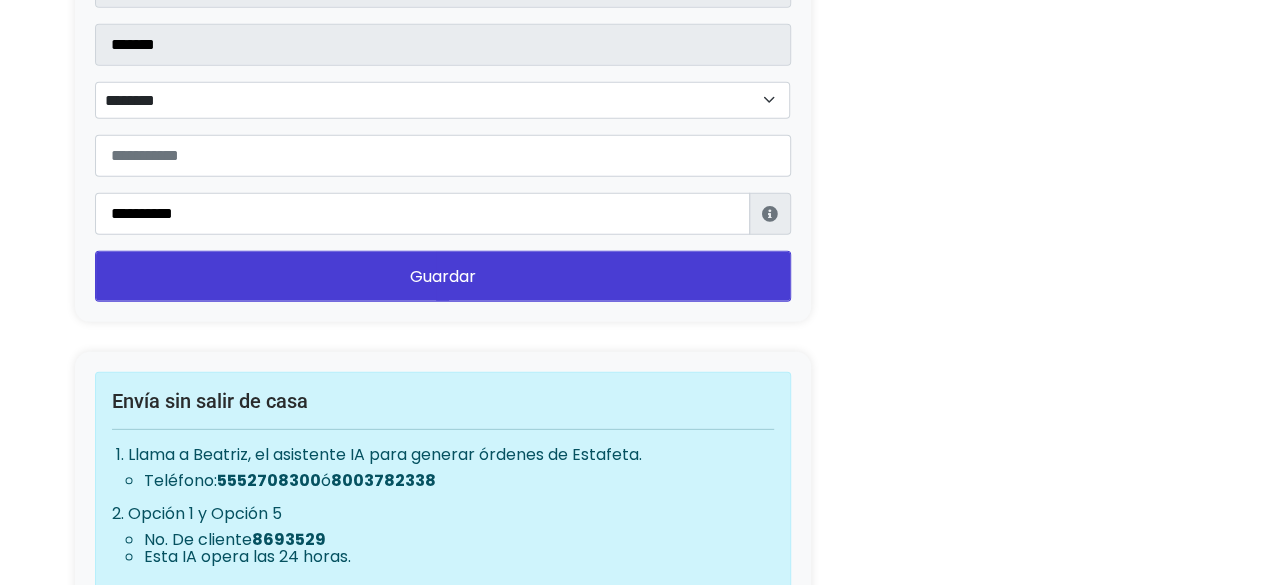 scroll, scrollTop: 2312, scrollLeft: 0, axis: vertical 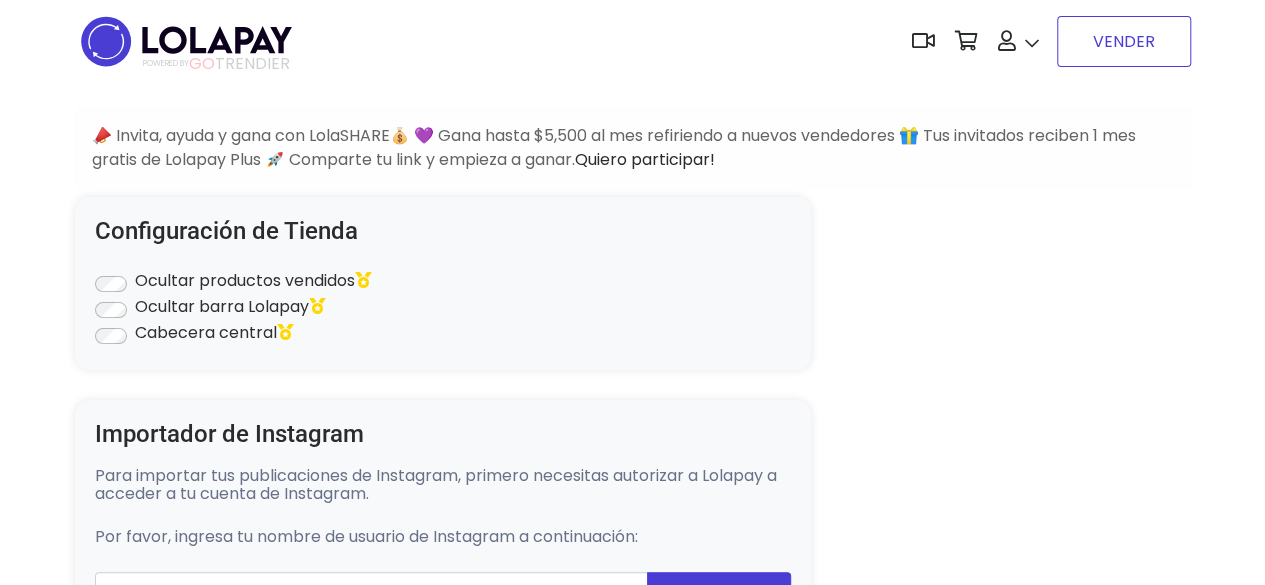 click on "VENDER" at bounding box center [1124, 41] 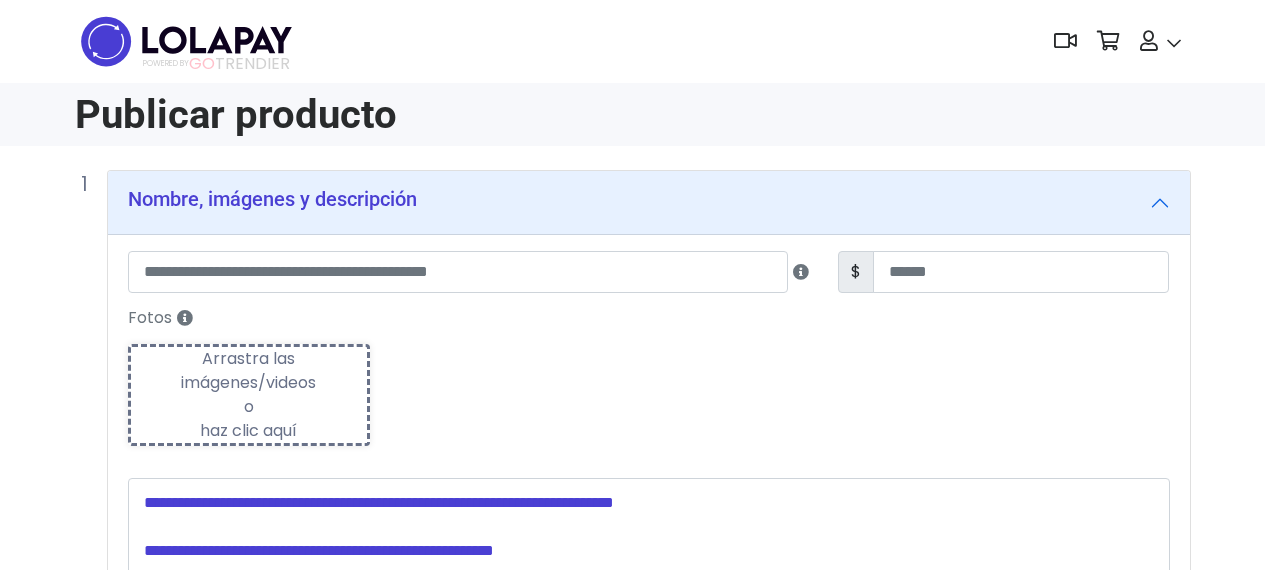 scroll, scrollTop: 0, scrollLeft: 0, axis: both 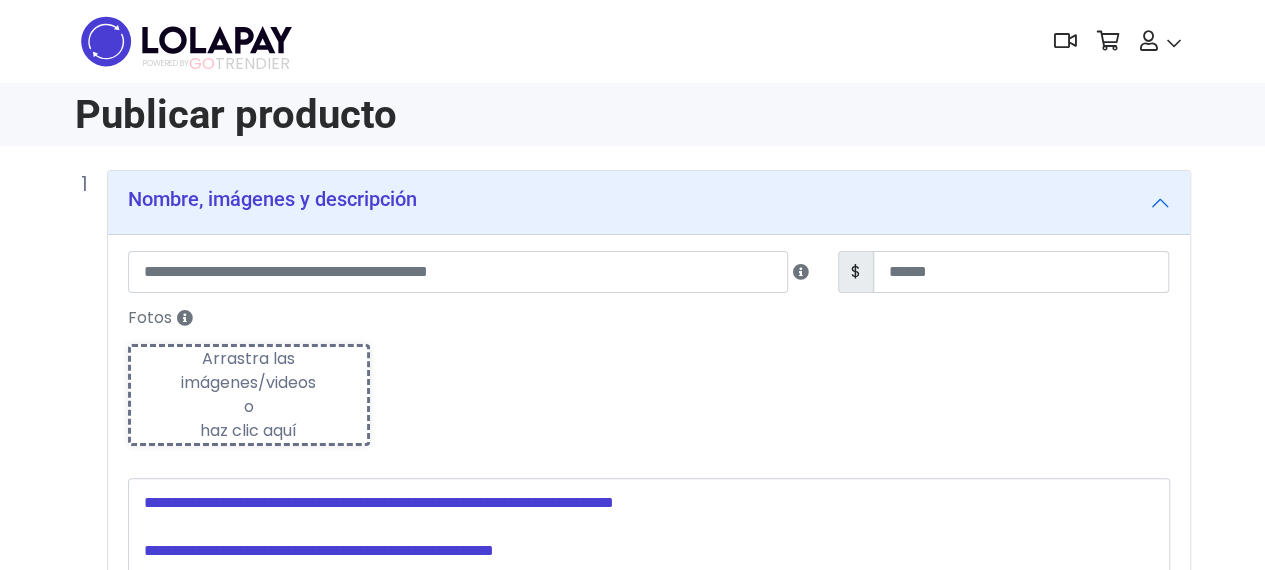 click at bounding box center (186, 41) 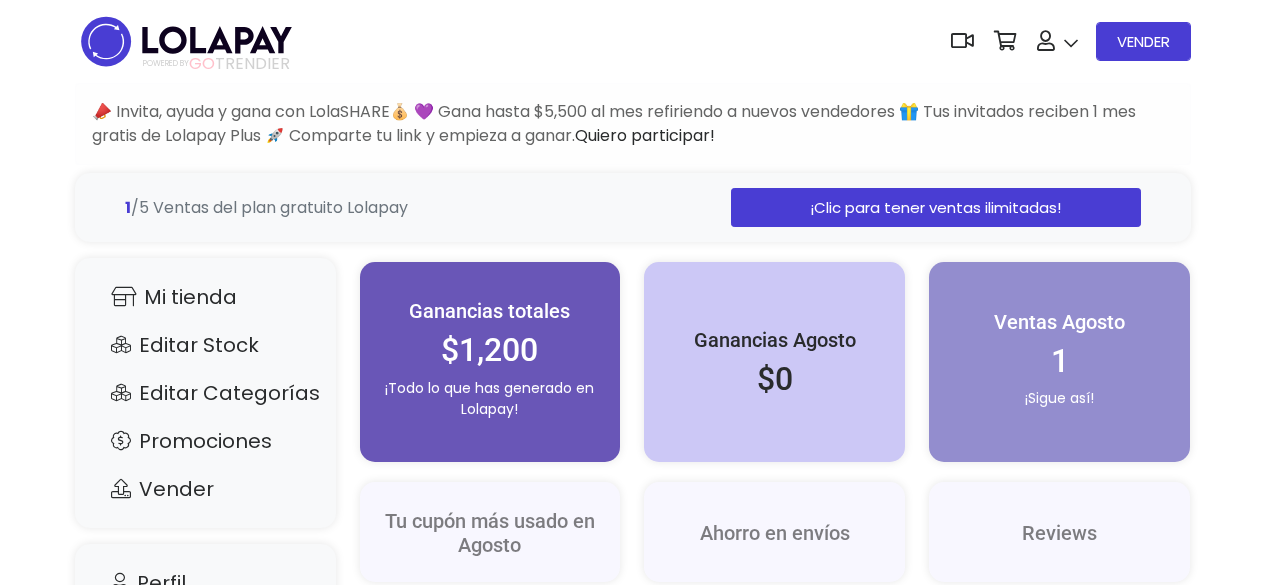 scroll, scrollTop: 0, scrollLeft: 0, axis: both 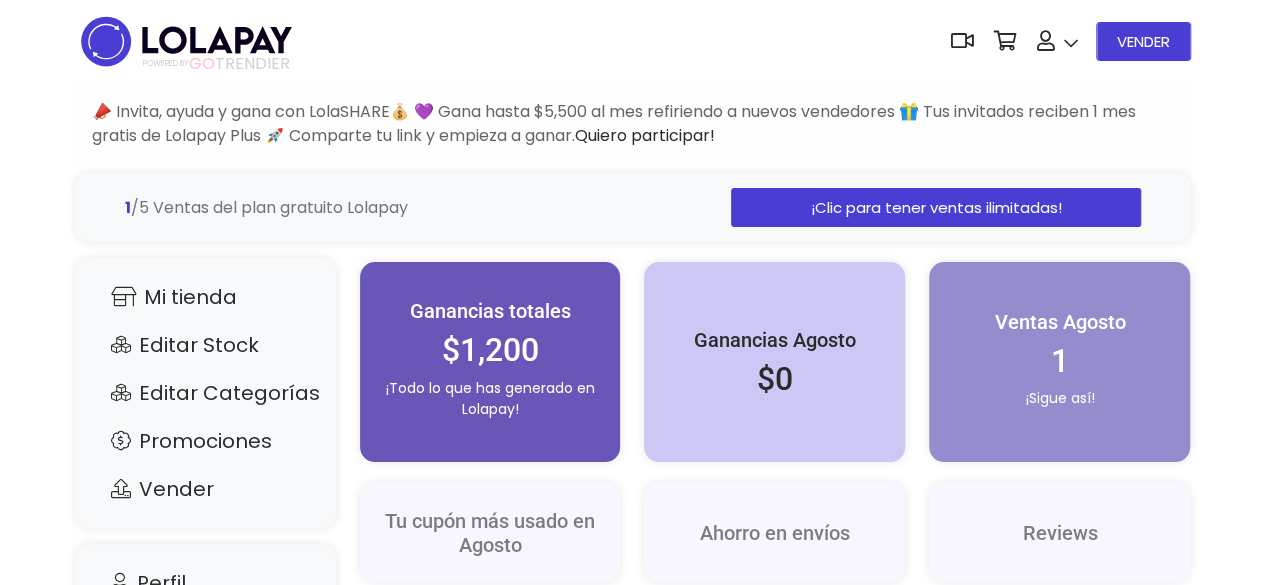click at bounding box center [186, 41] 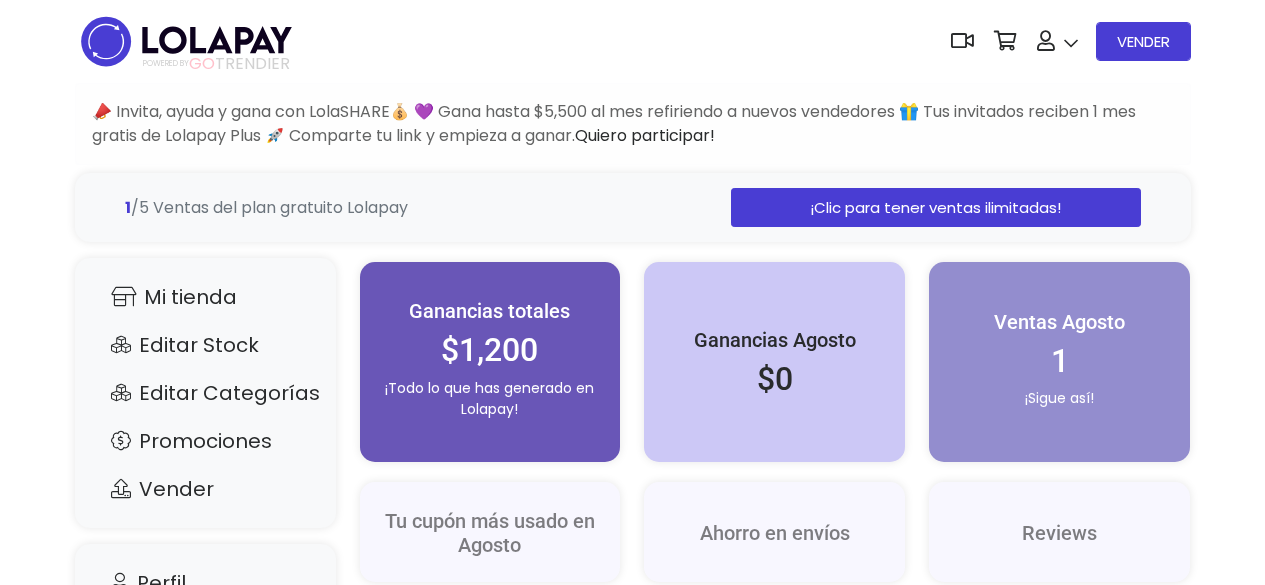 scroll, scrollTop: 0, scrollLeft: 0, axis: both 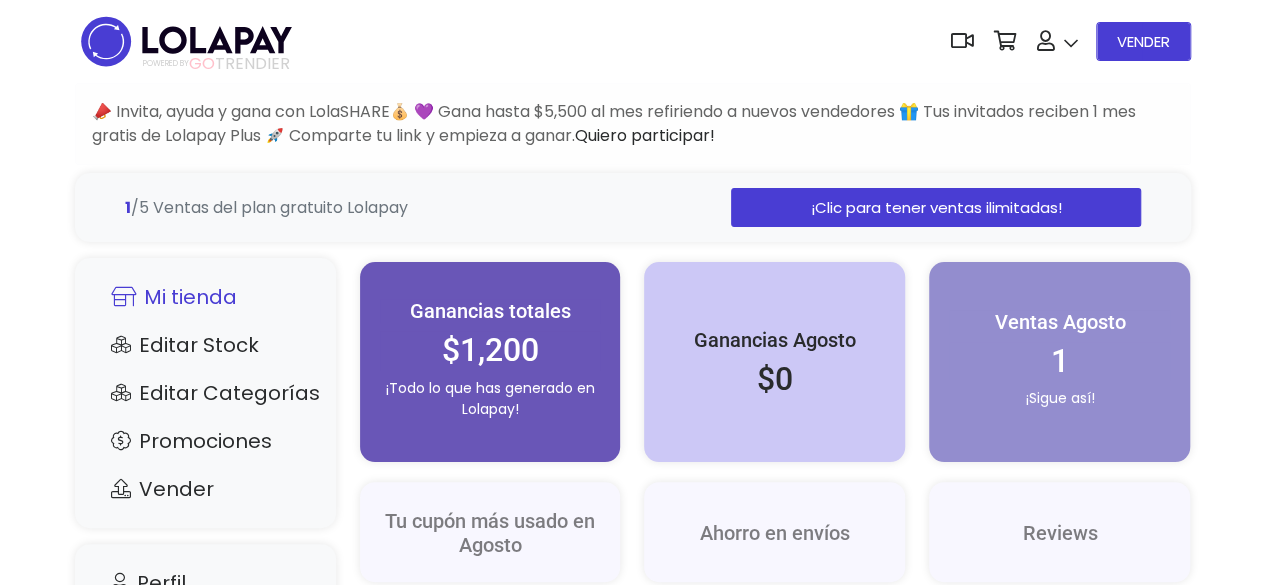 click on "Mi tienda" at bounding box center [205, 297] 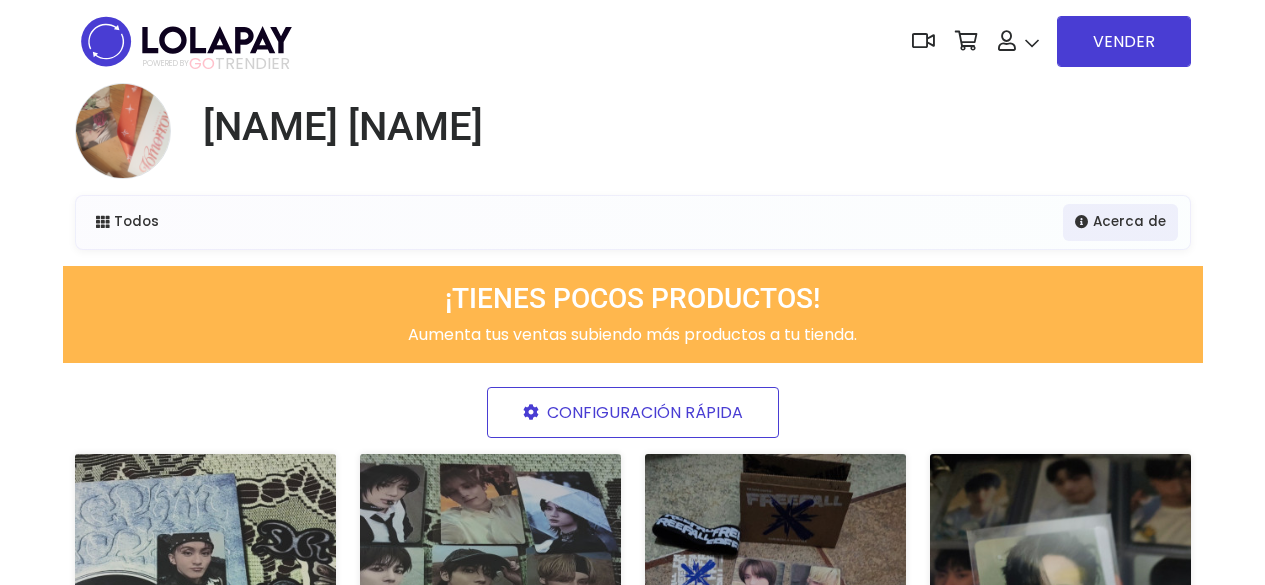 scroll, scrollTop: 0, scrollLeft: 0, axis: both 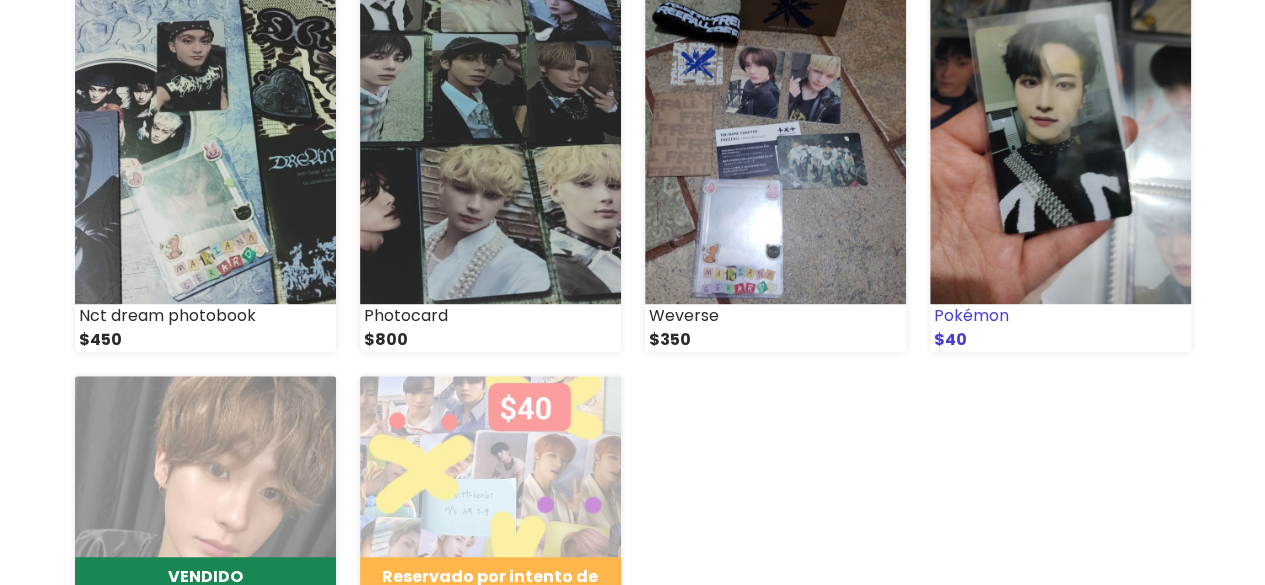 click at bounding box center [1060, 123] 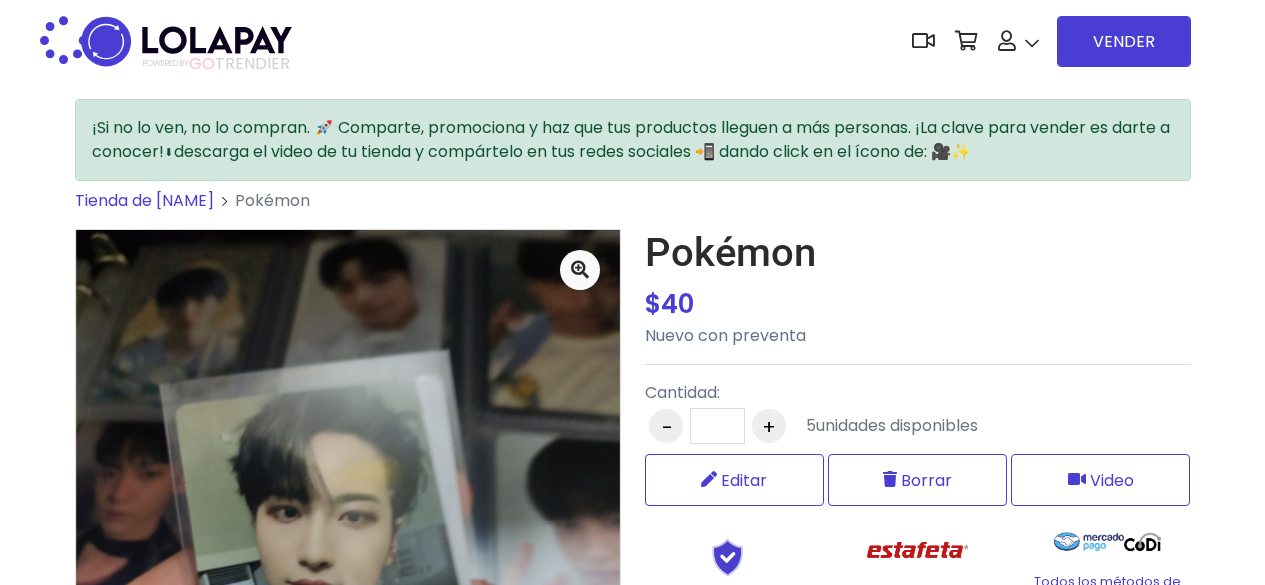 scroll, scrollTop: 0, scrollLeft: 0, axis: both 